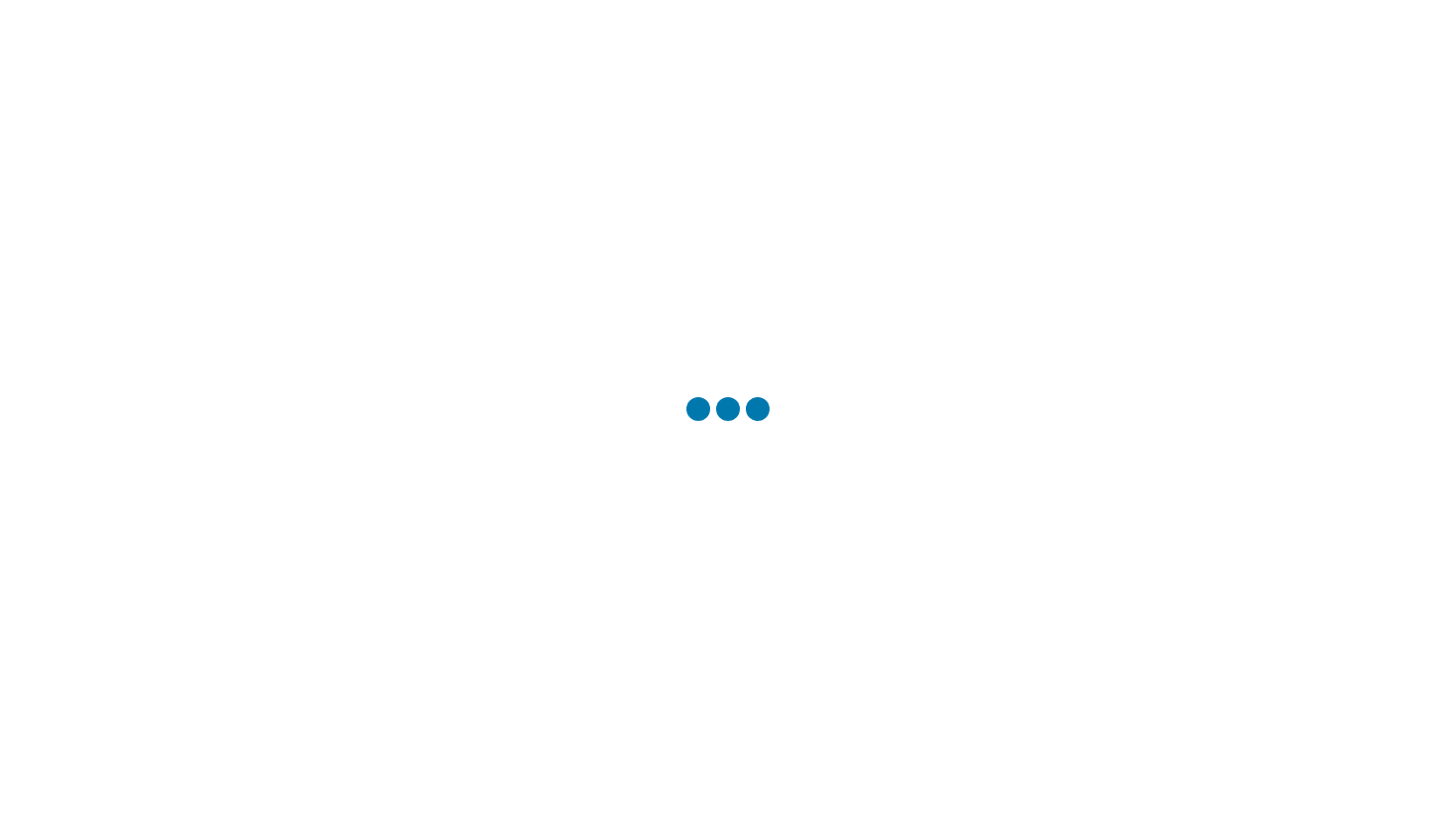 scroll, scrollTop: 0, scrollLeft: 0, axis: both 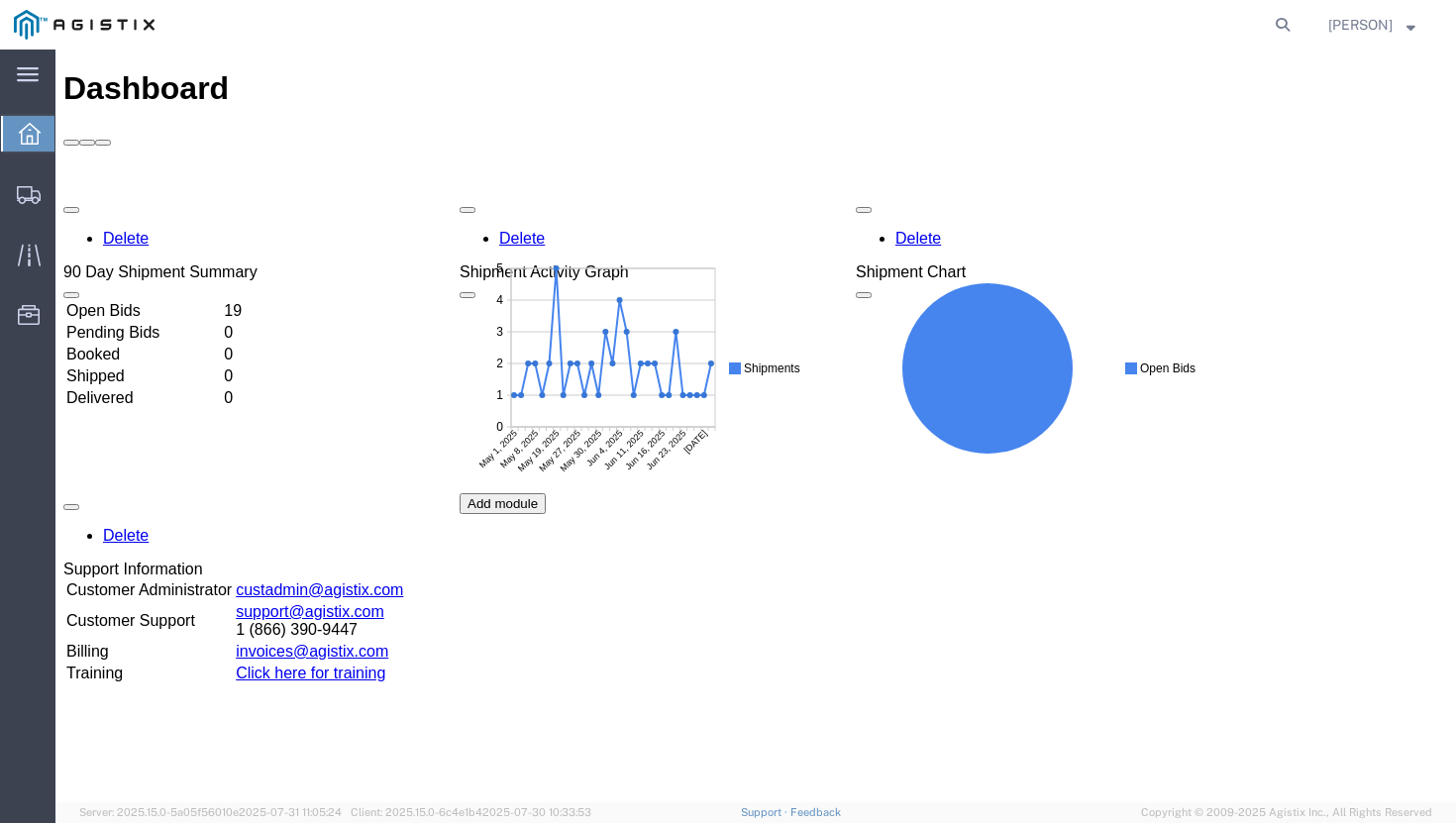 click 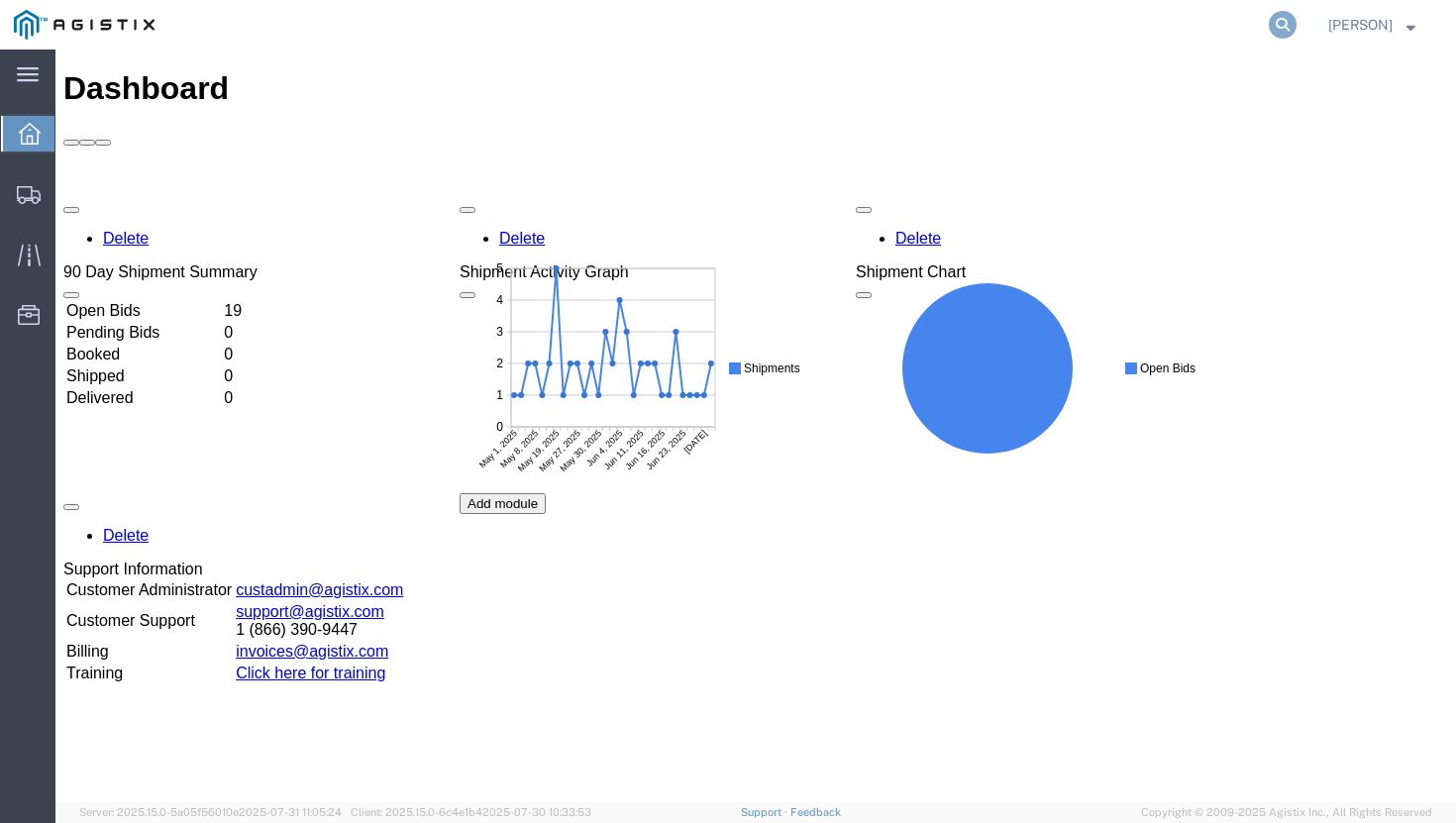 click 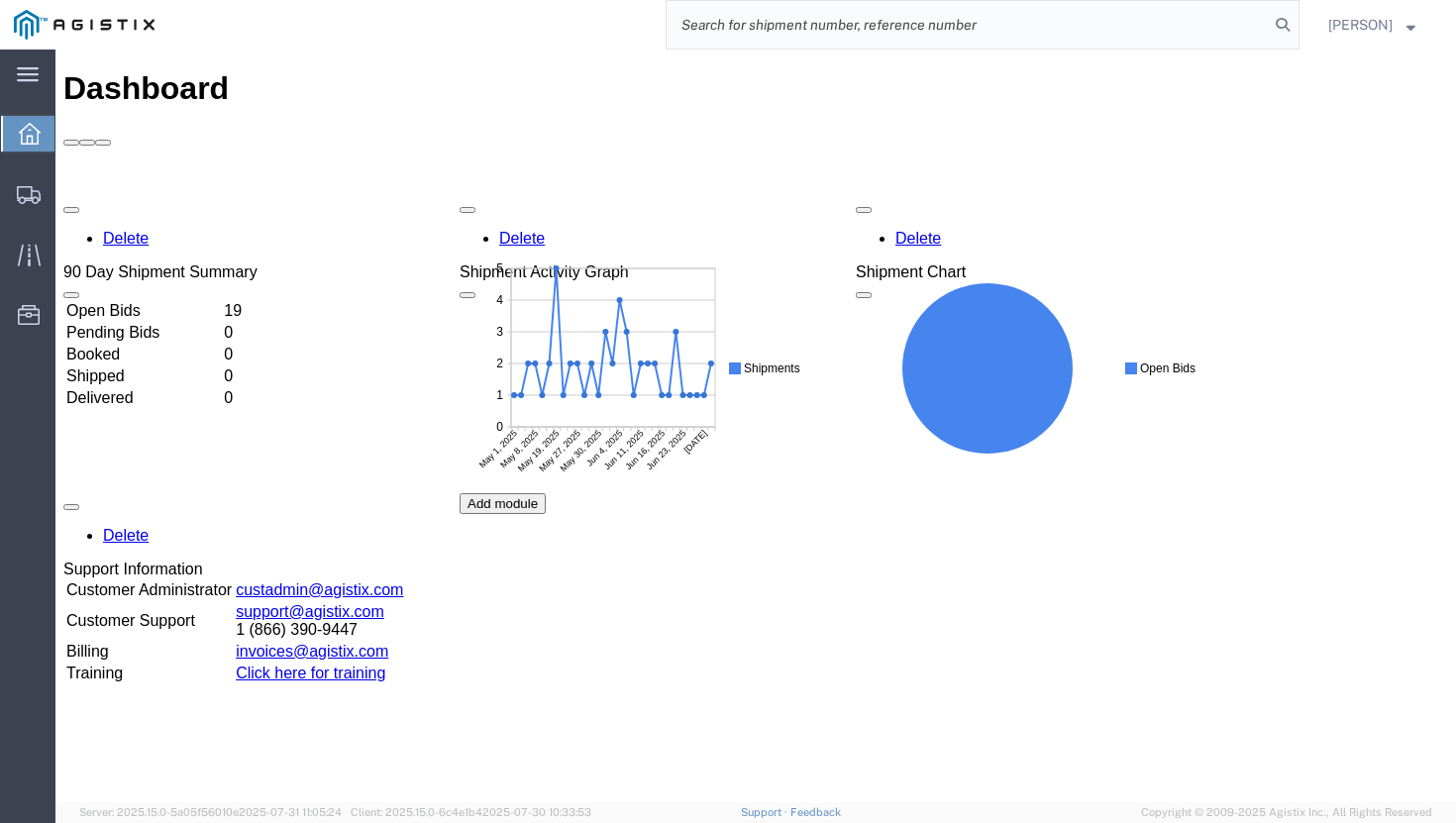 click 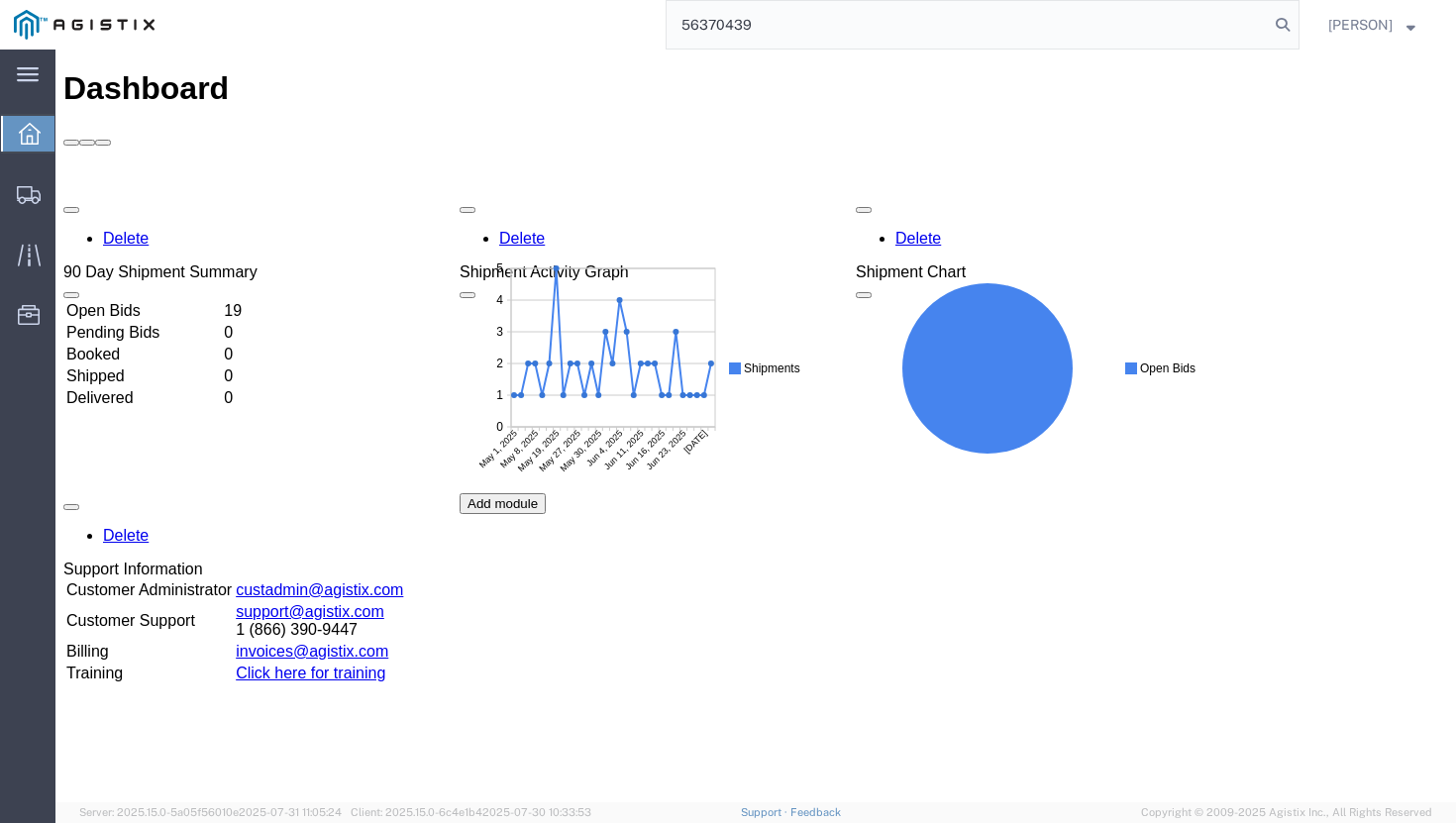 type on "56370439" 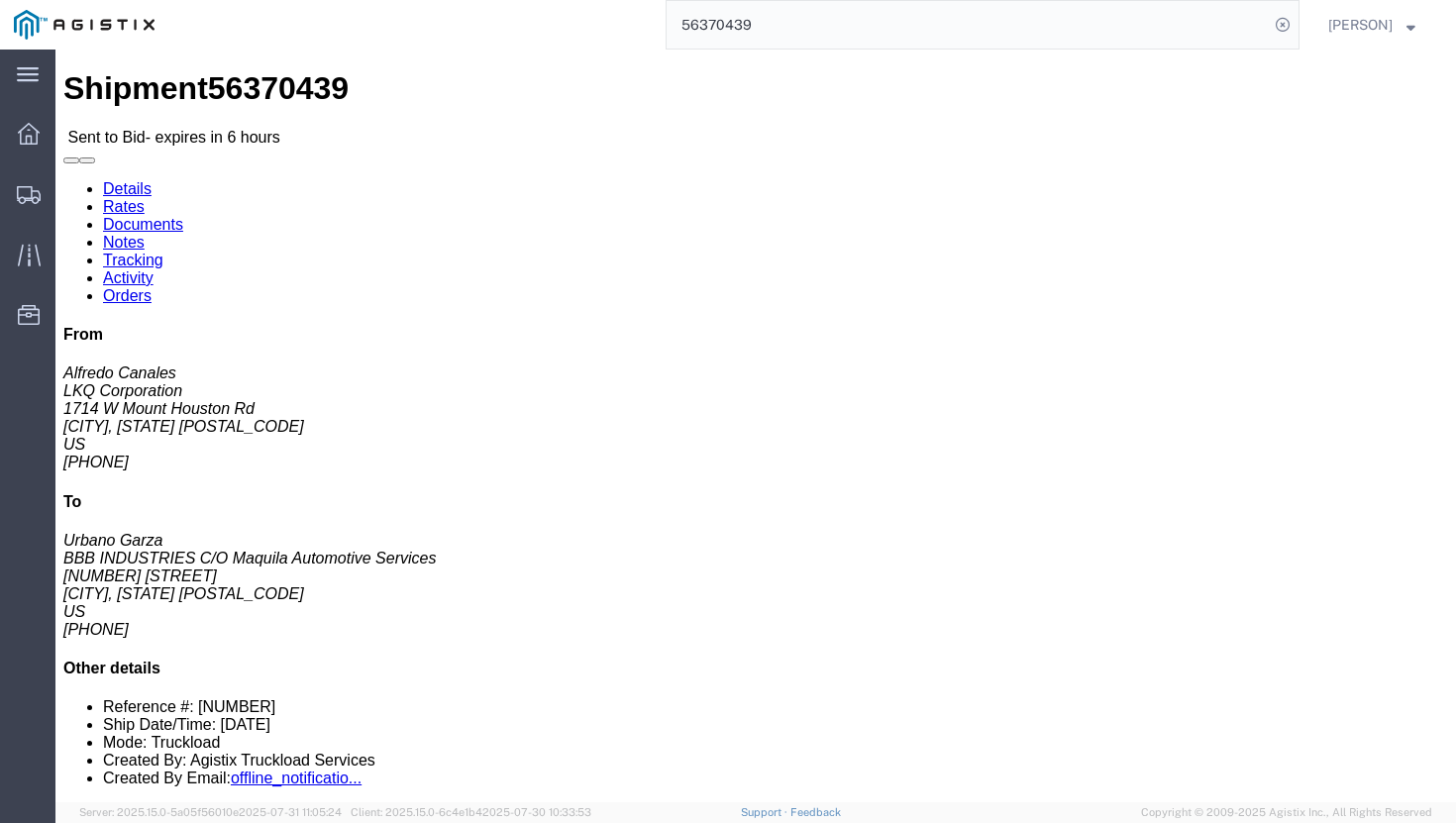 click on "Enter / Modify Bid" 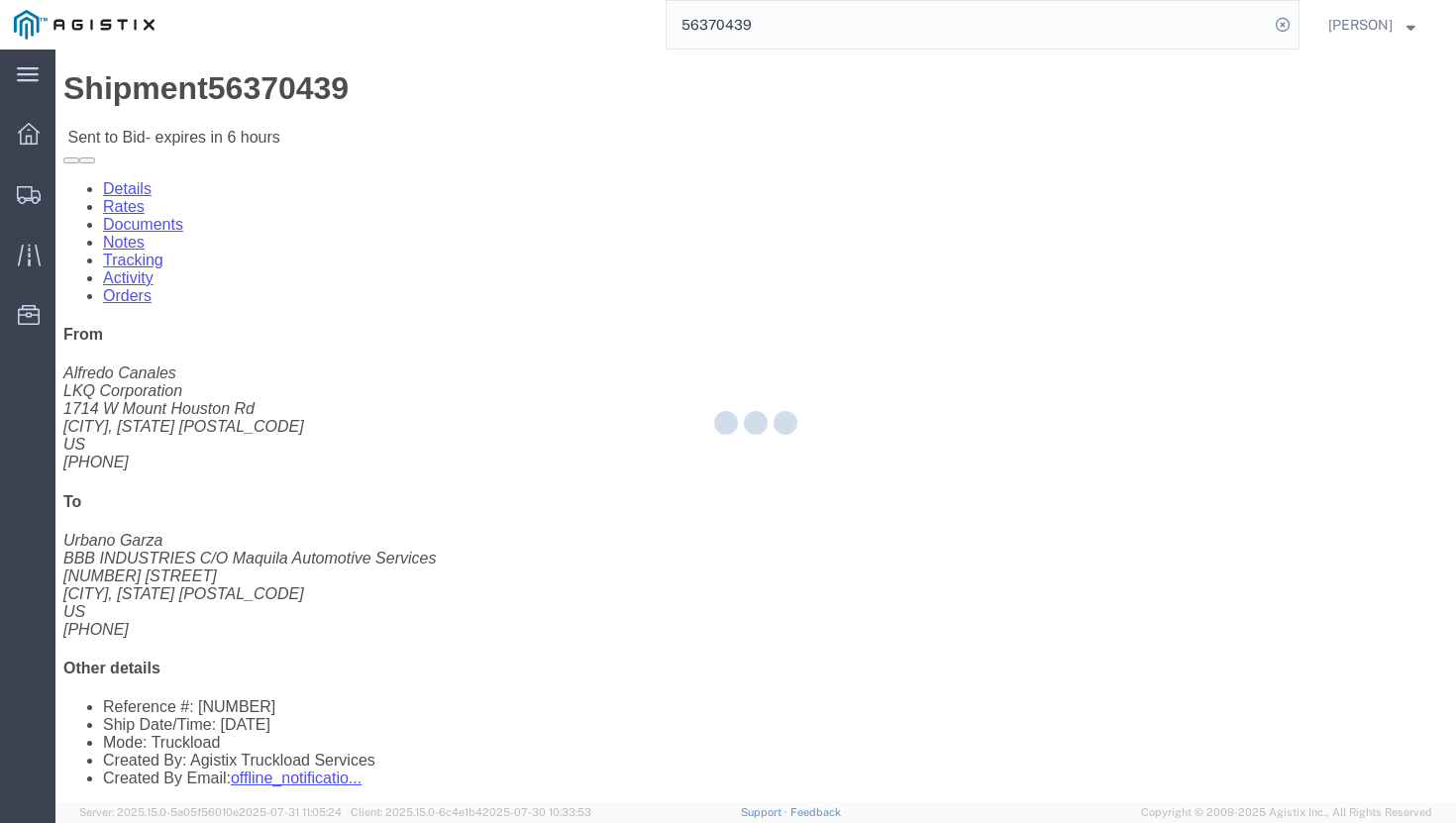select on "20533" 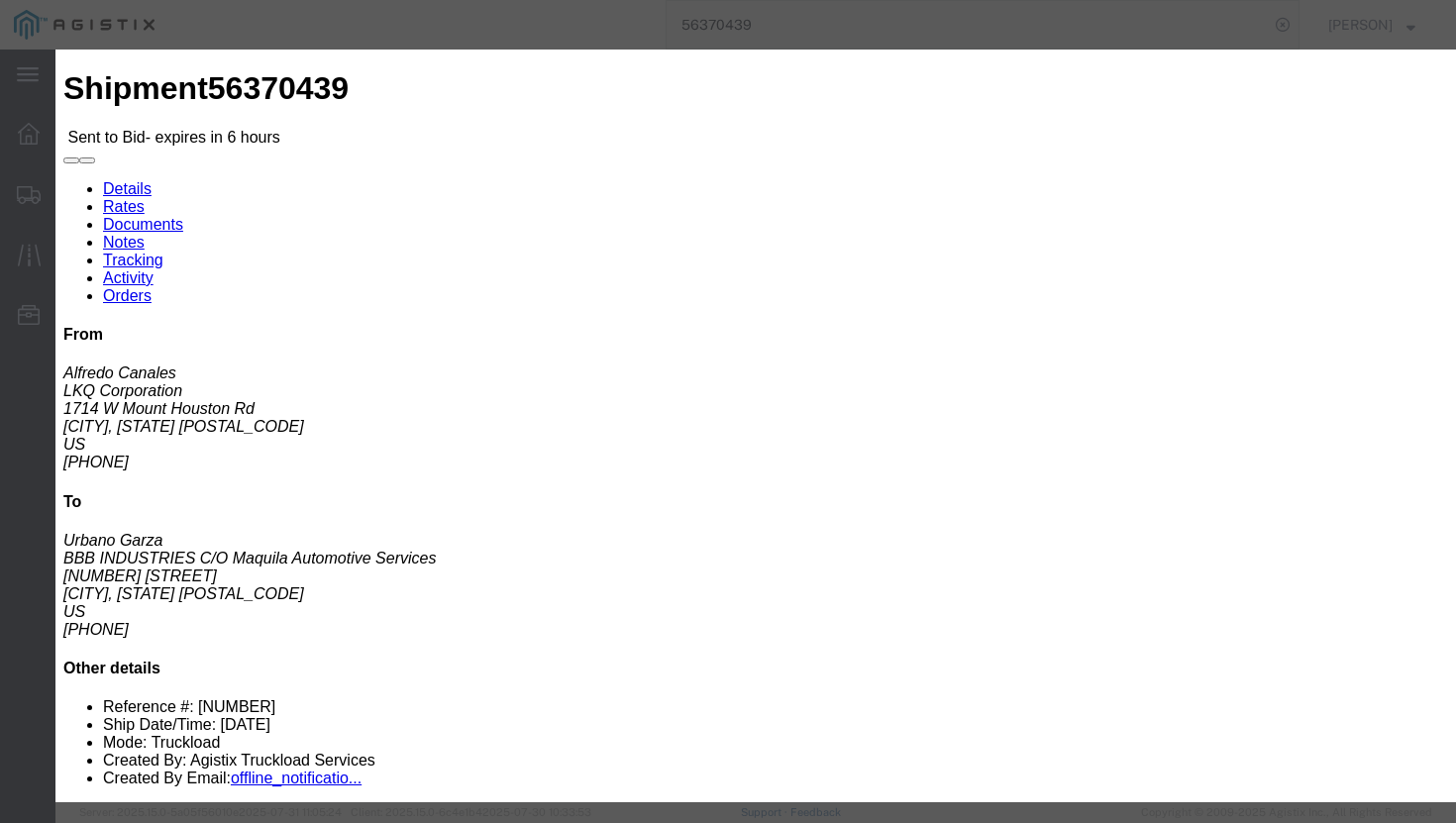 click 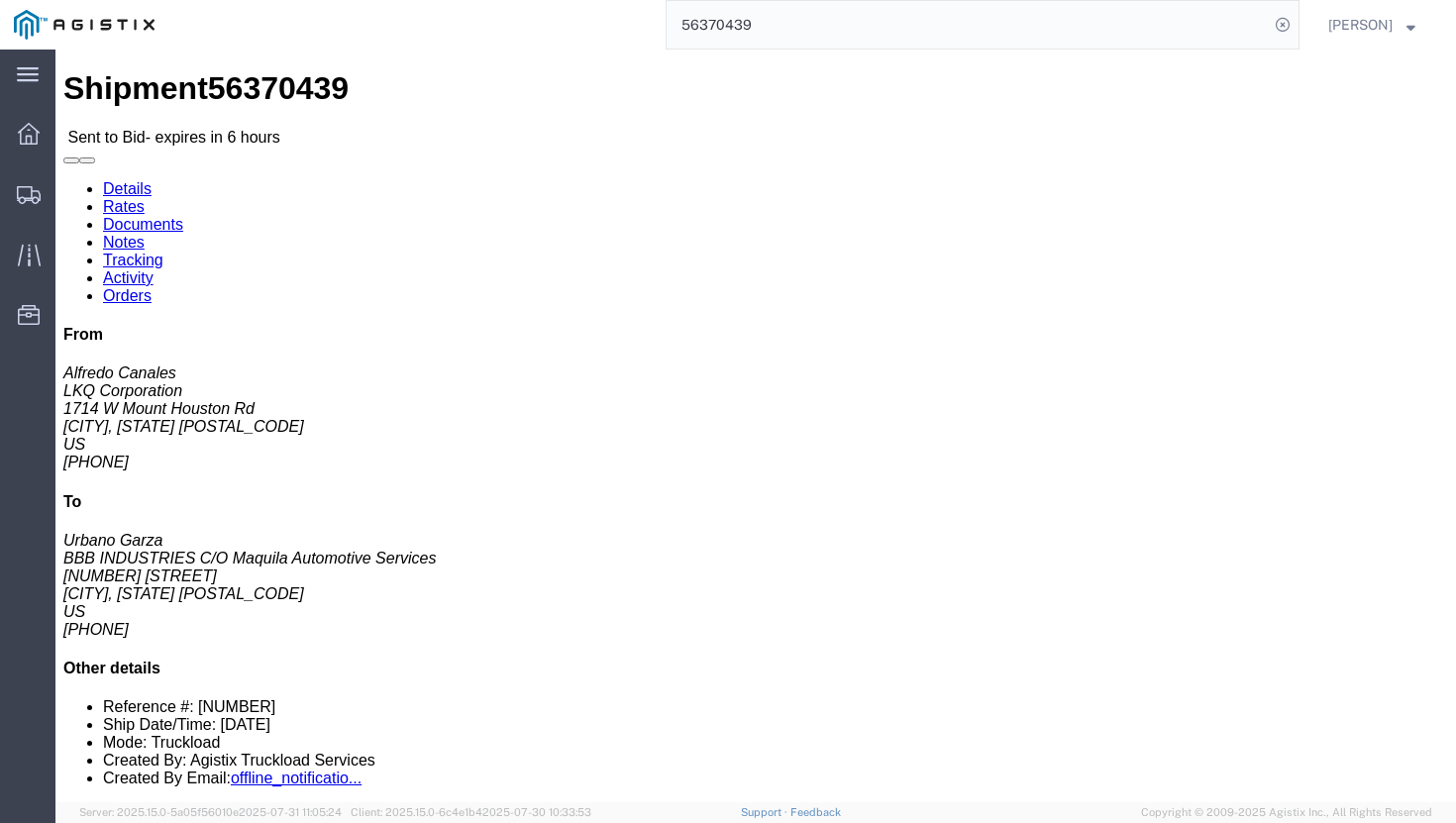drag, startPoint x: 521, startPoint y: 163, endPoint x: 633, endPoint y: 266, distance: 152.1611 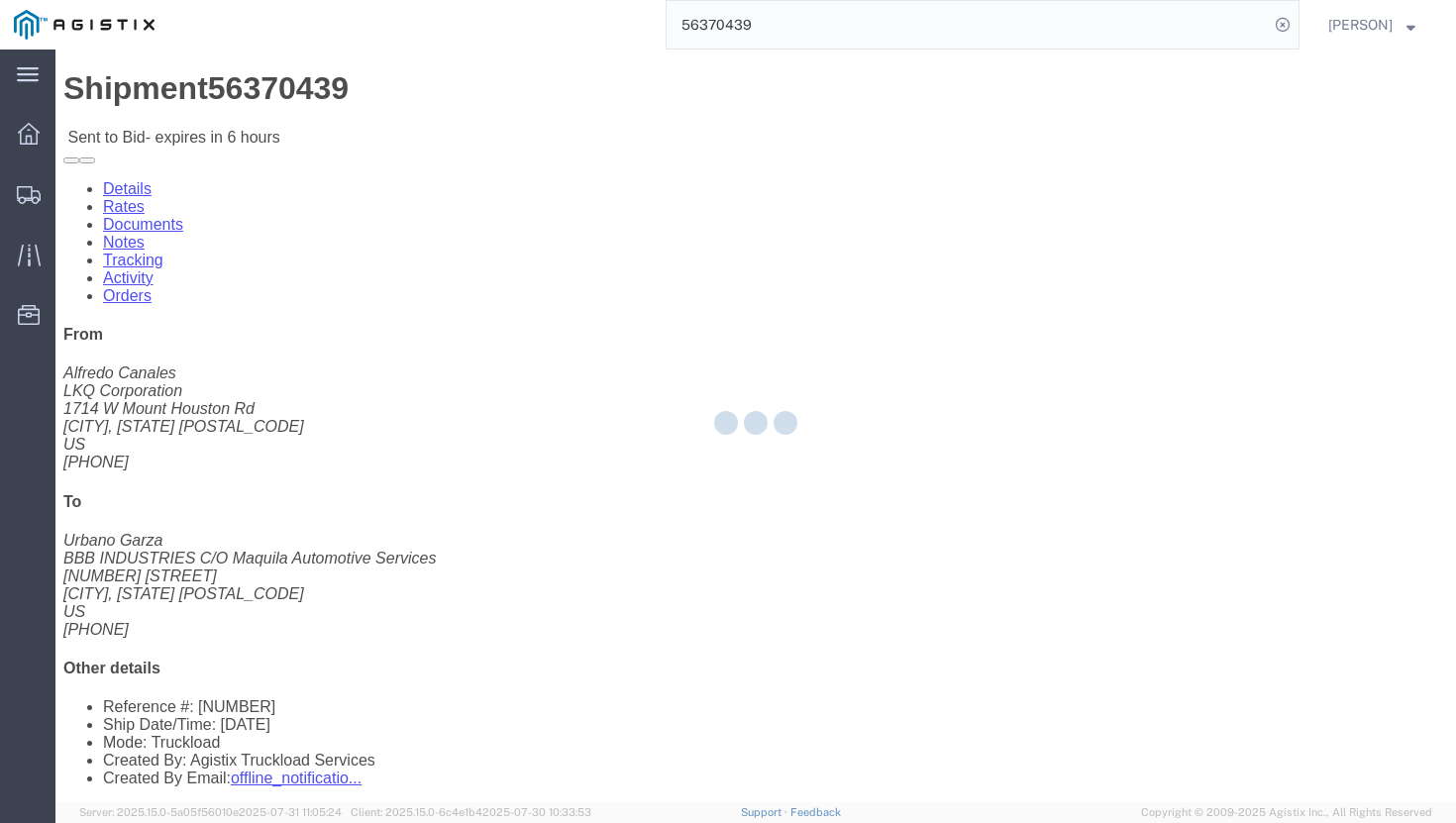select on "20533" 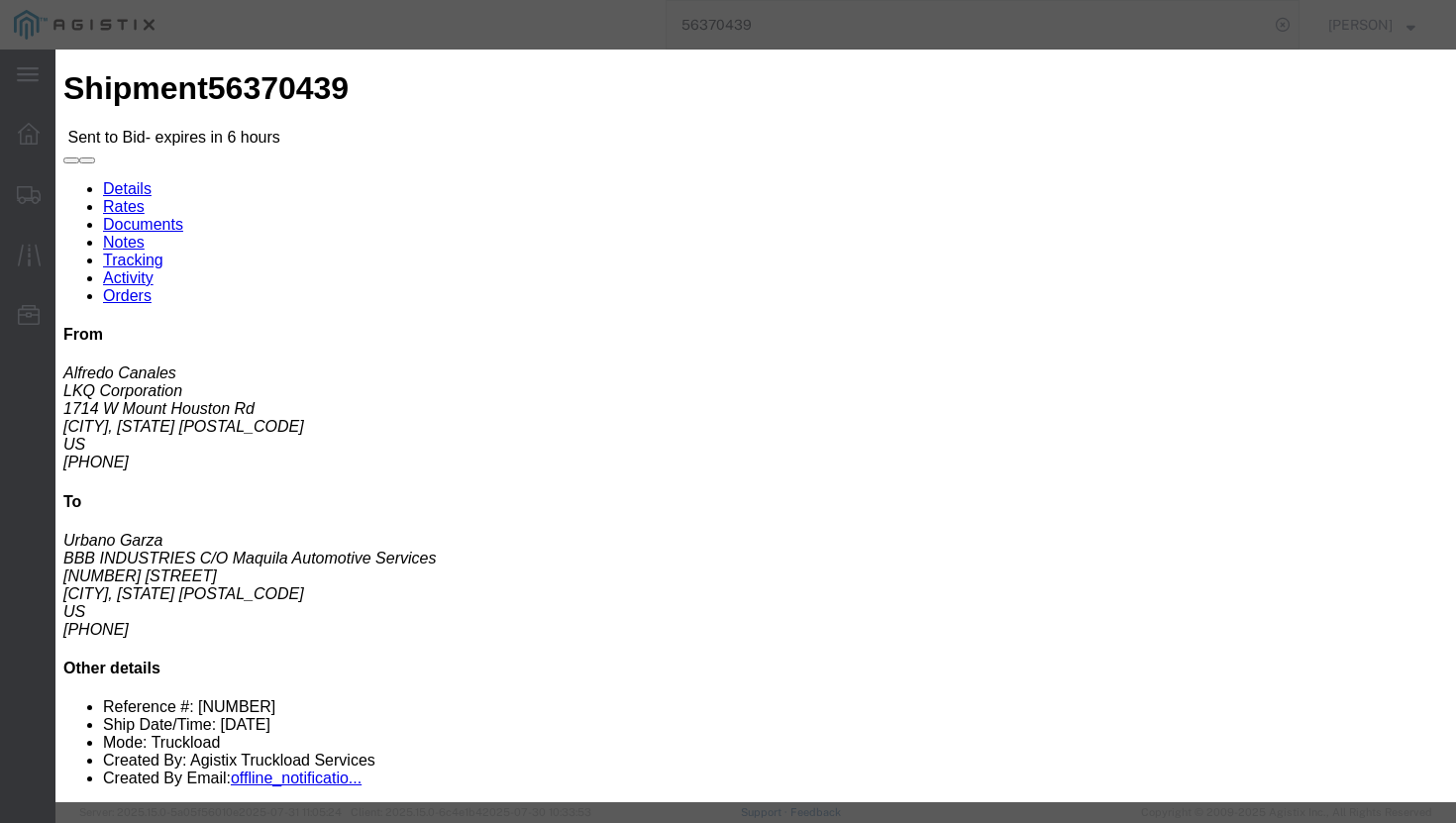 click 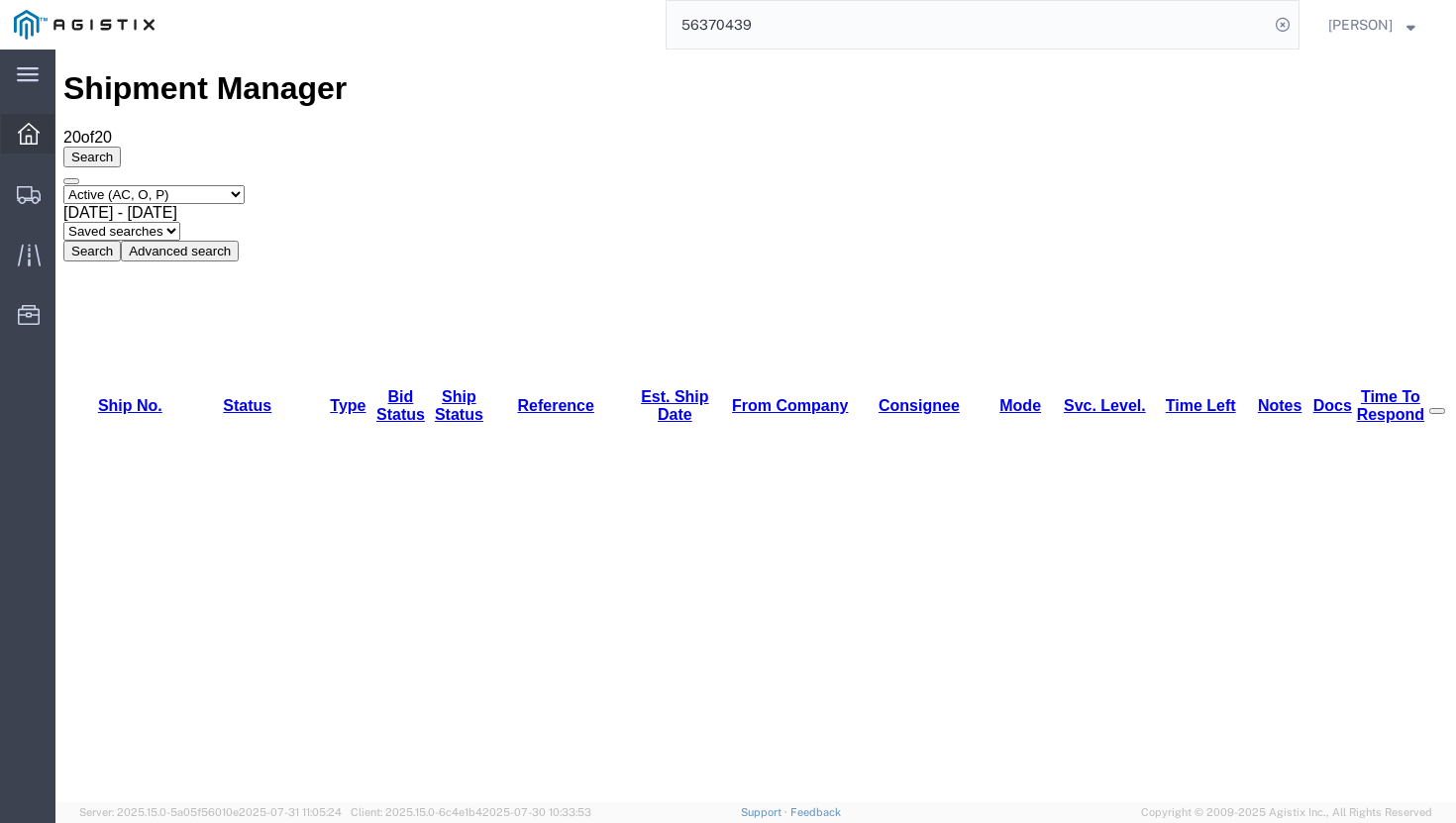click 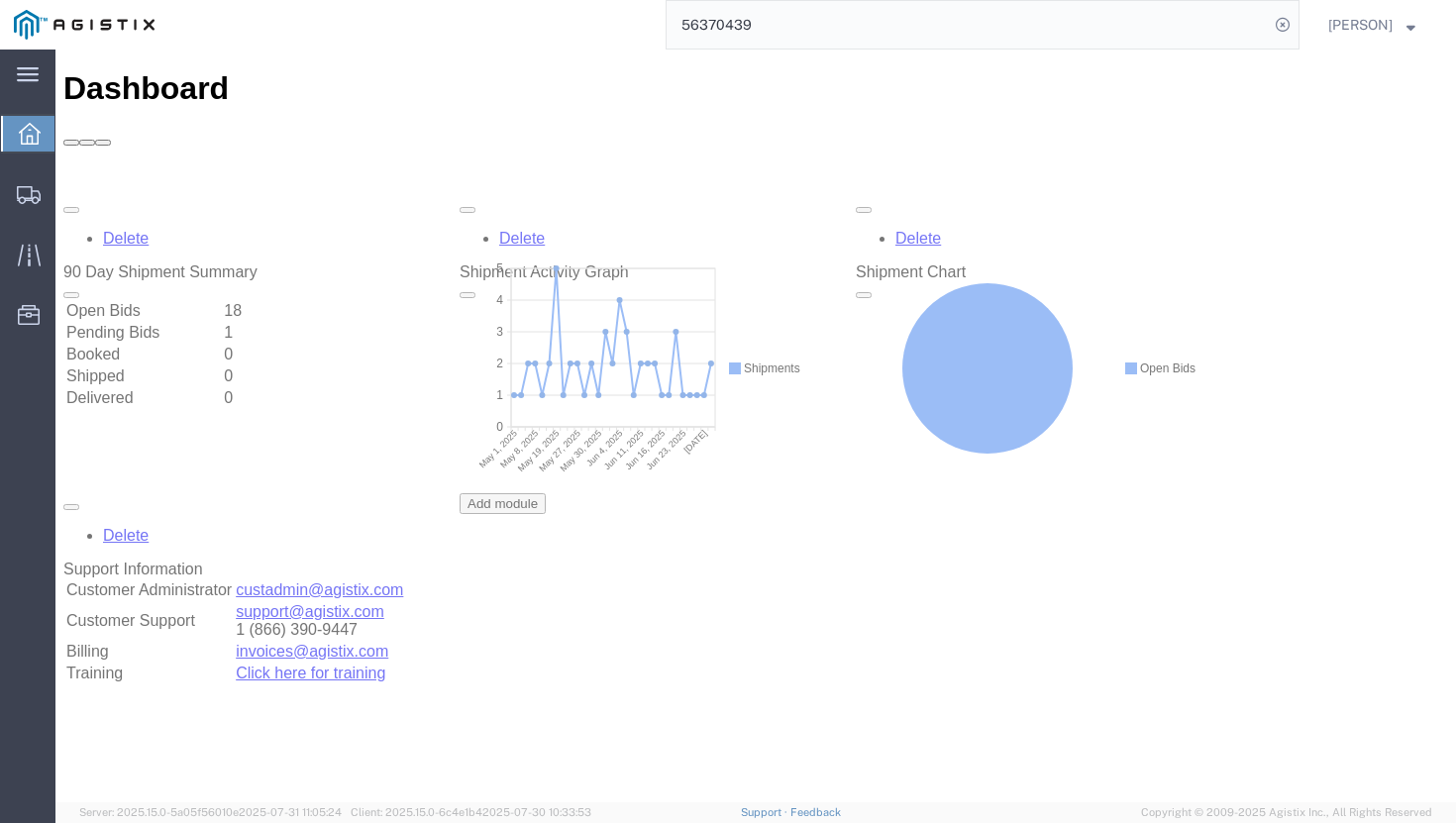 scroll, scrollTop: 0, scrollLeft: 0, axis: both 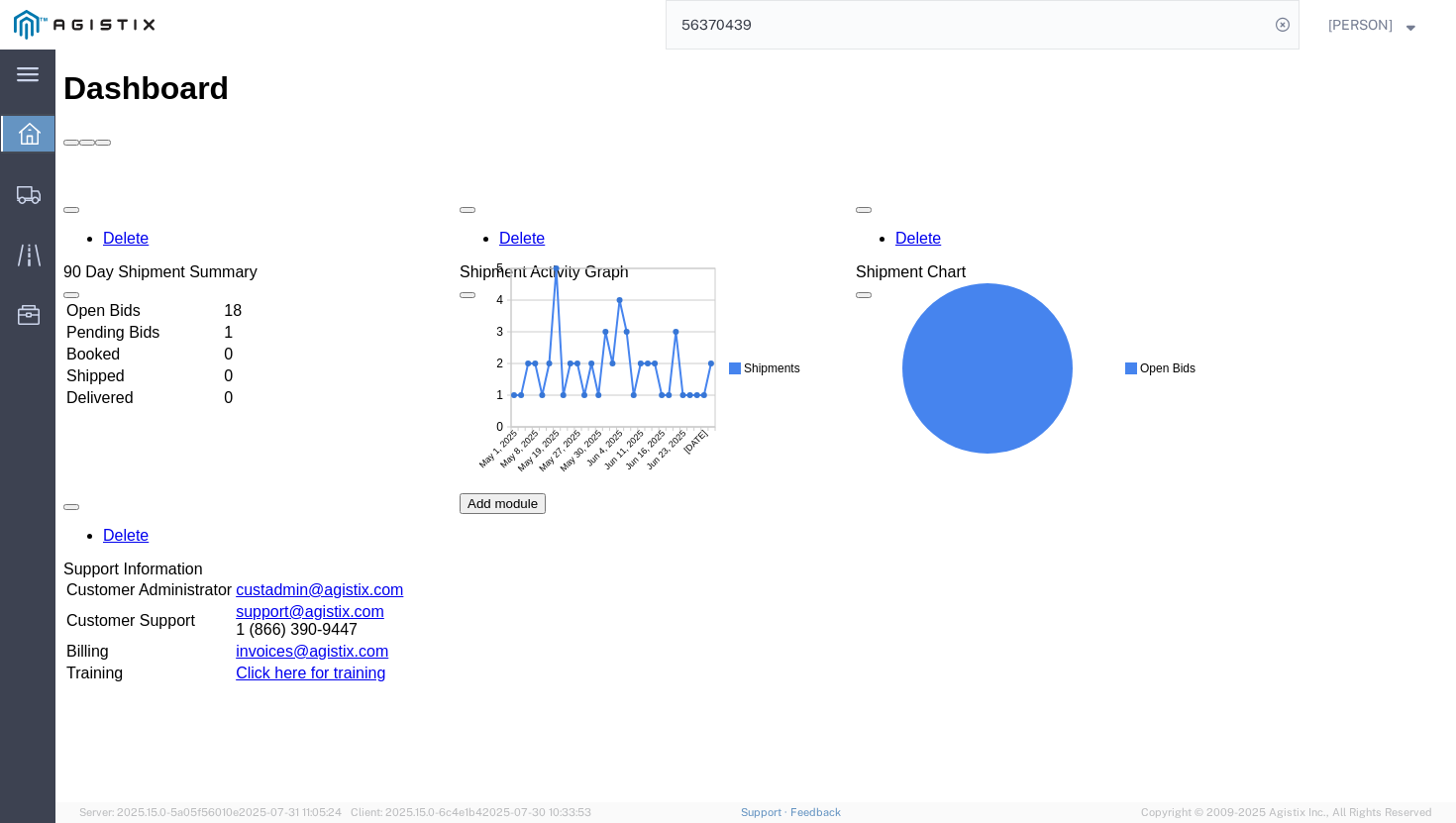 click on "Booked" at bounding box center [143, 355] 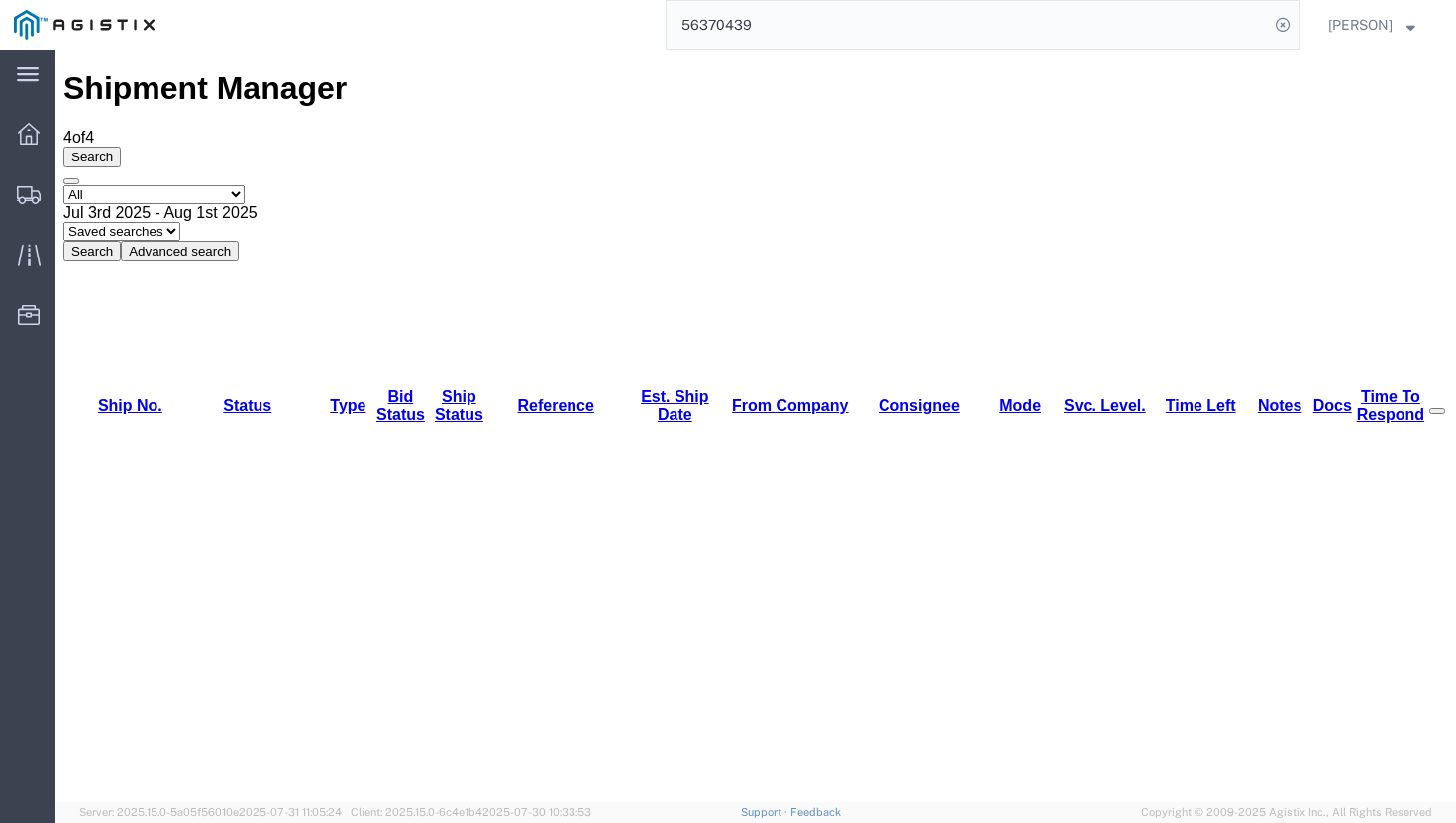 click on "56370439" at bounding box center [122, 1153] 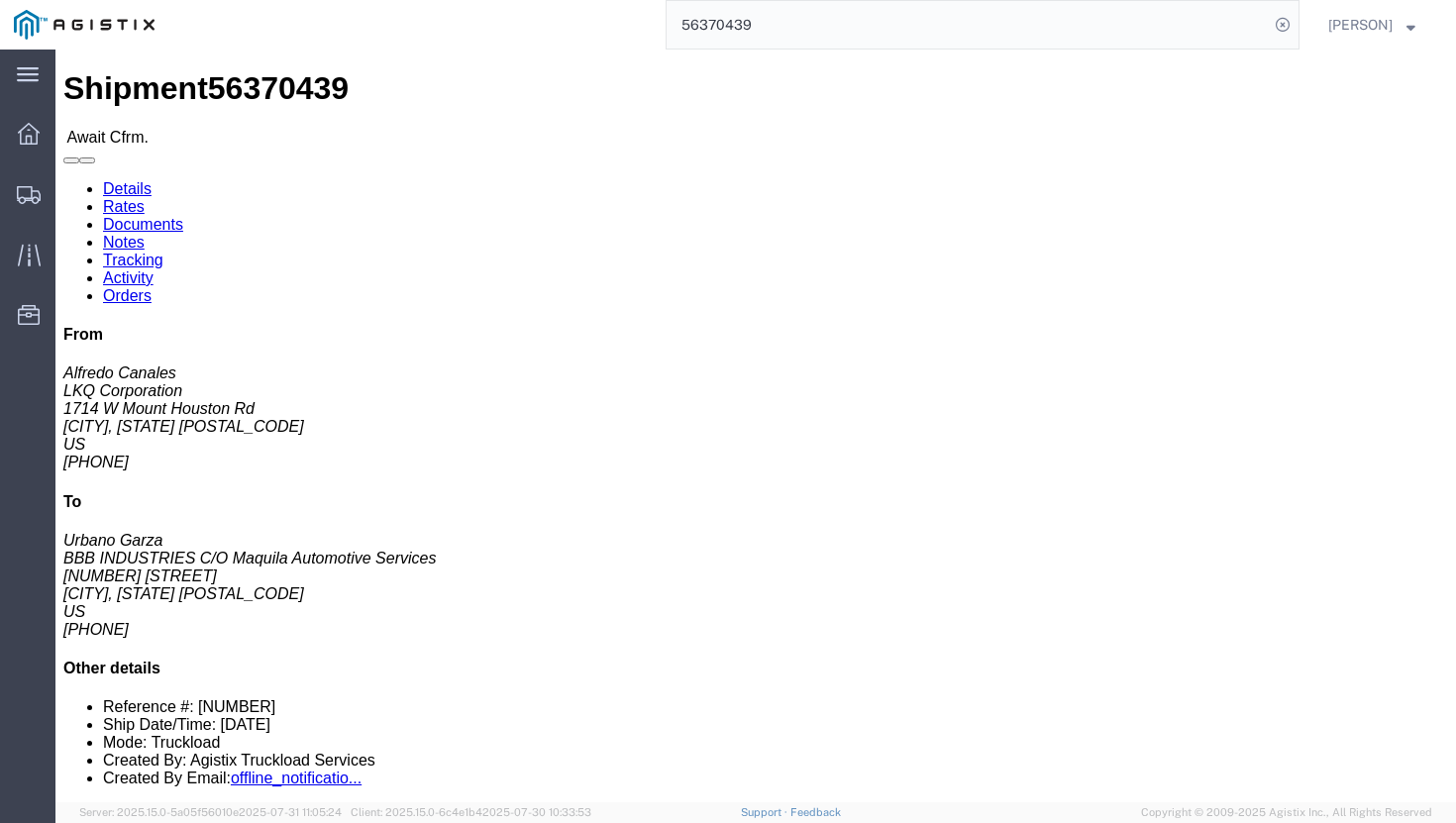 click on "Bill Of Lading: [NUMBER] Purchase Order: [LICENSE_PLATE]" 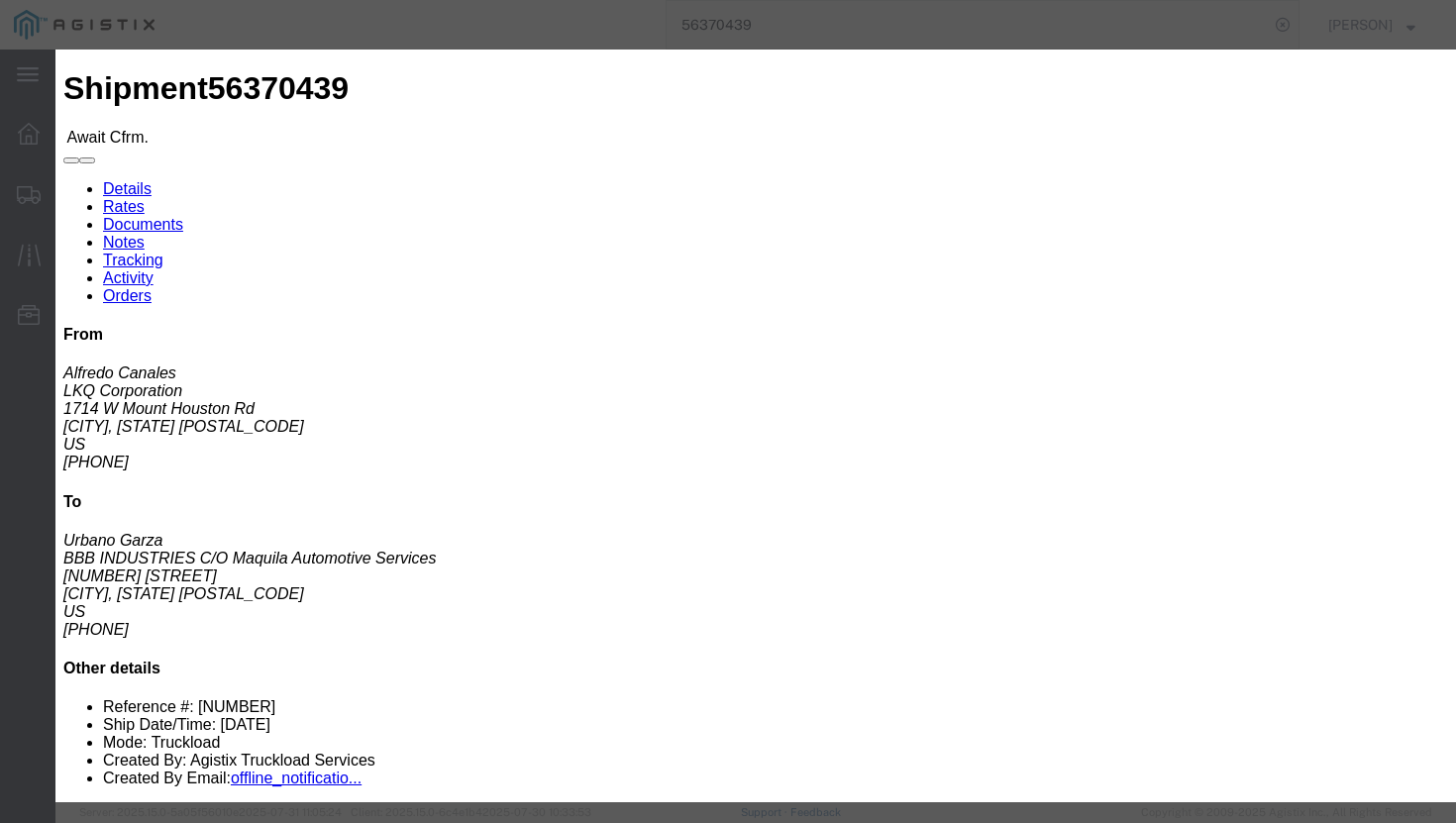 click 